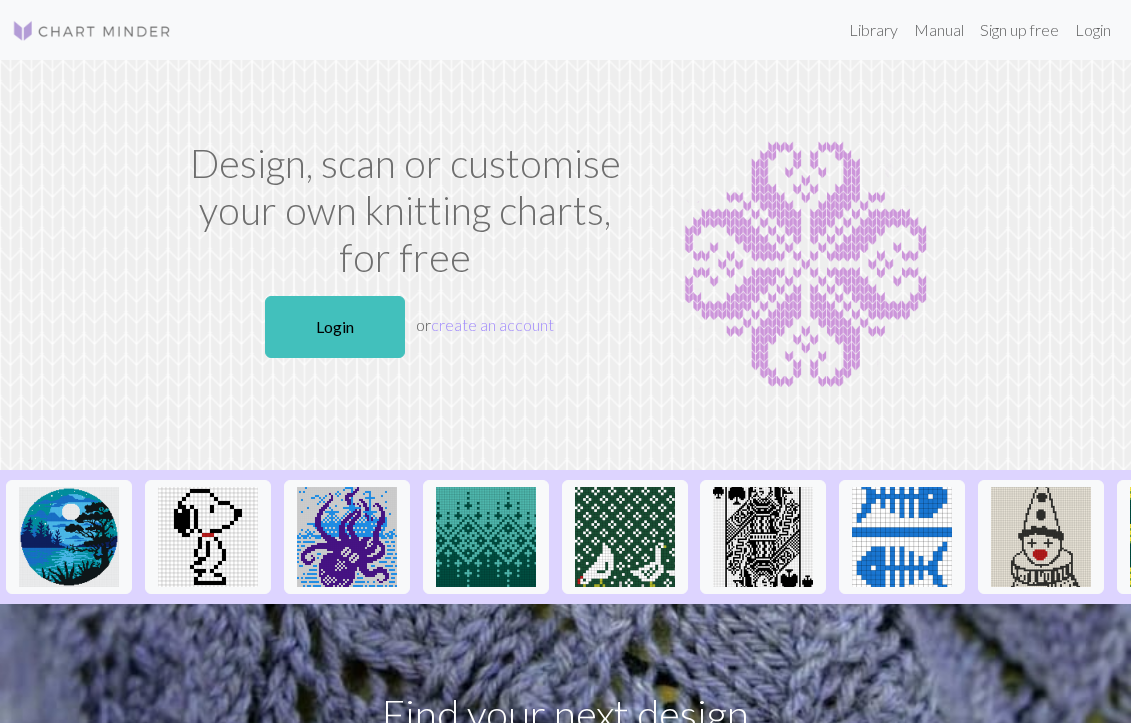 scroll, scrollTop: 0, scrollLeft: 0, axis: both 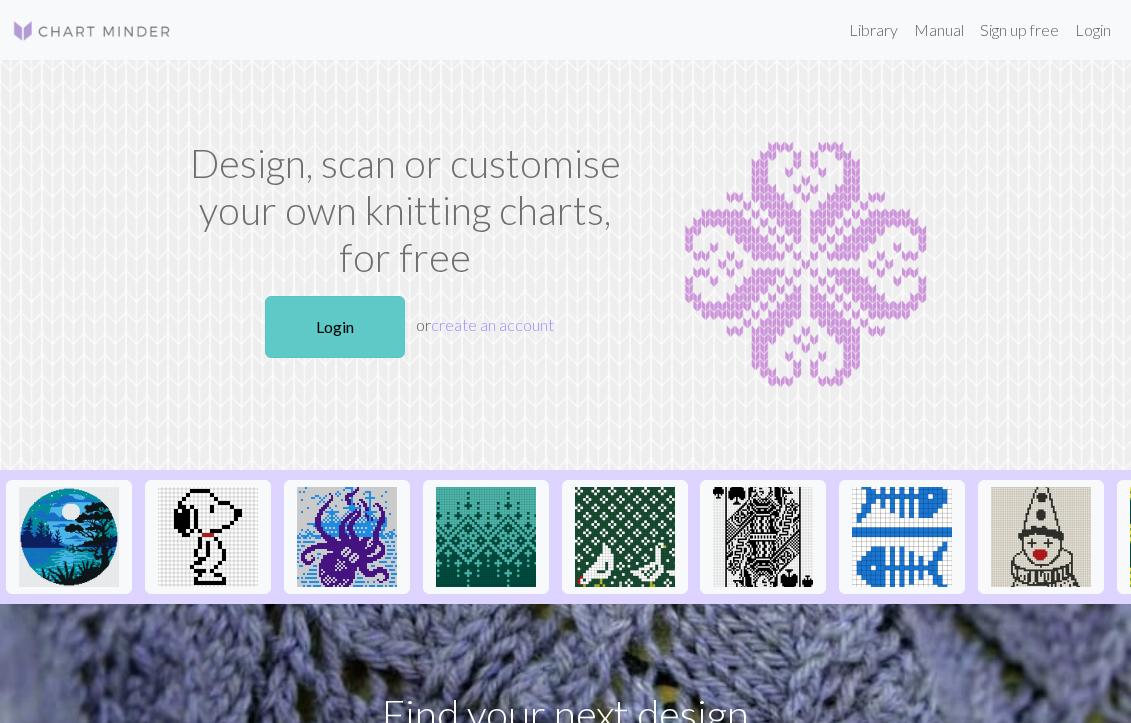 click on "Login" at bounding box center (335, 327) 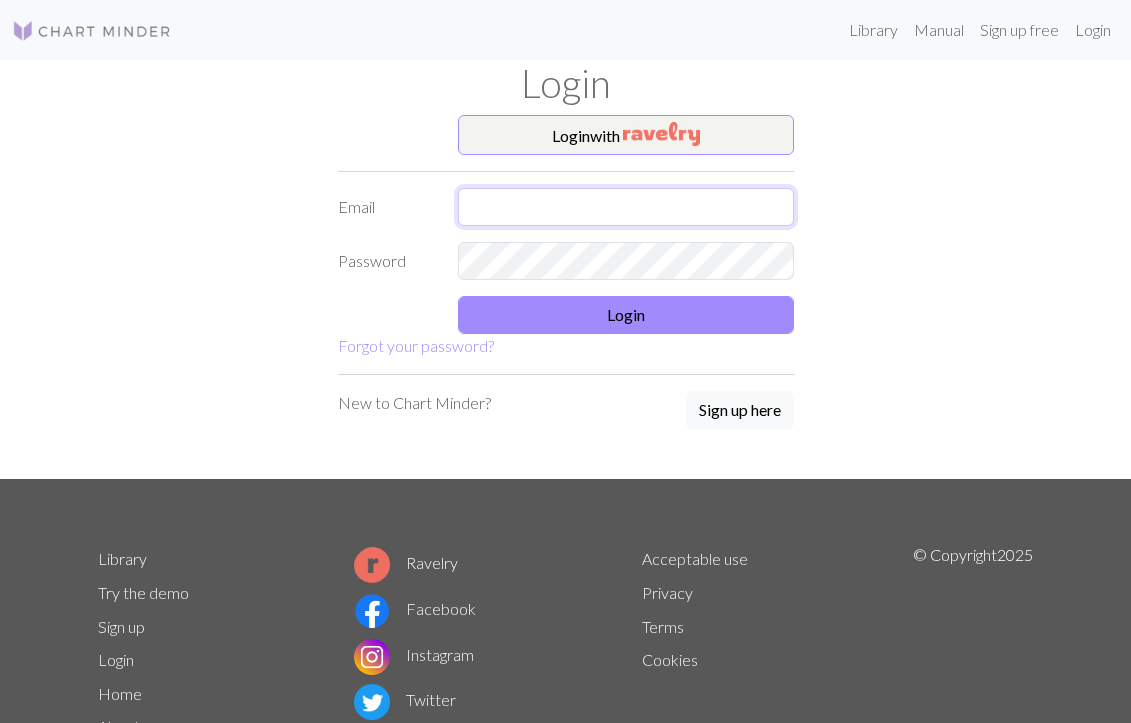 type on "rgvk2000@gmail.com" 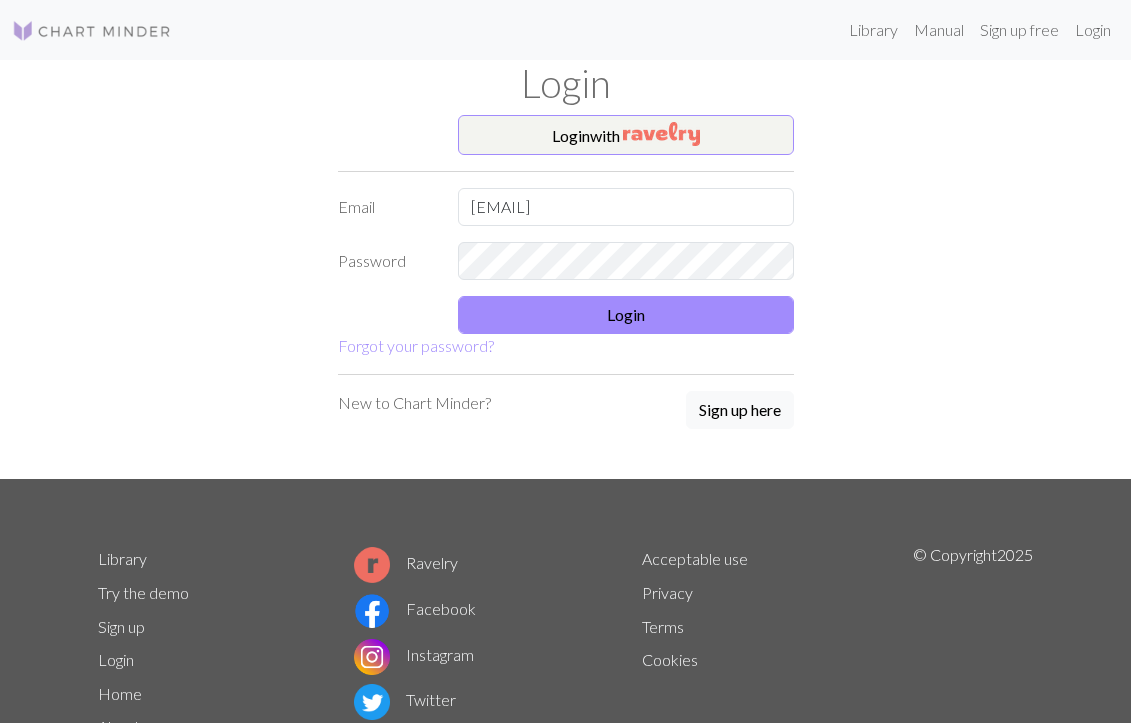 click on "Login  with   Email rgvk2000@gmail.com Password Login Forgot your password?" at bounding box center (566, 236) 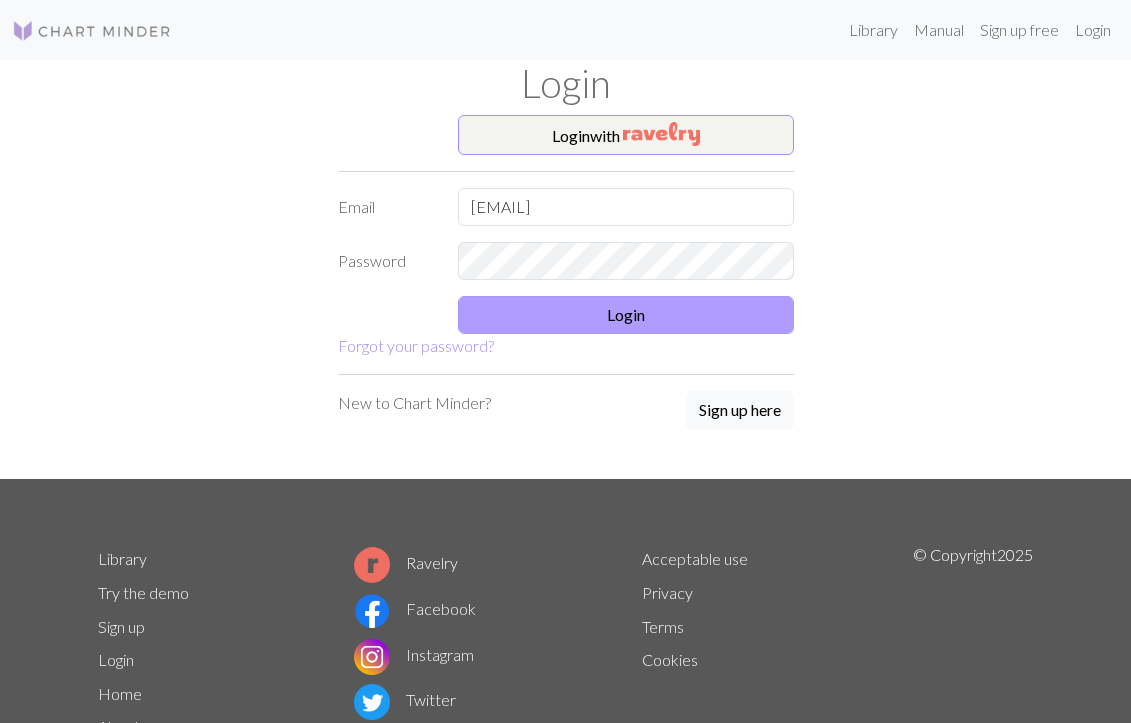 click on "Login" at bounding box center [626, 315] 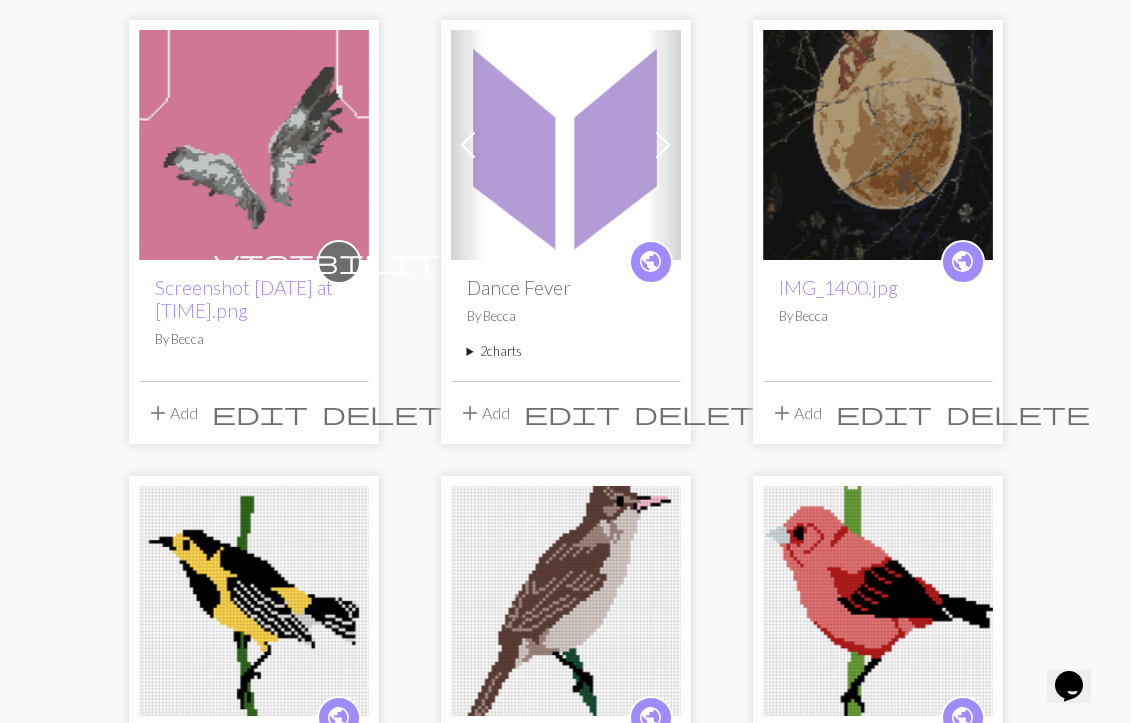 scroll, scrollTop: 171, scrollLeft: 0, axis: vertical 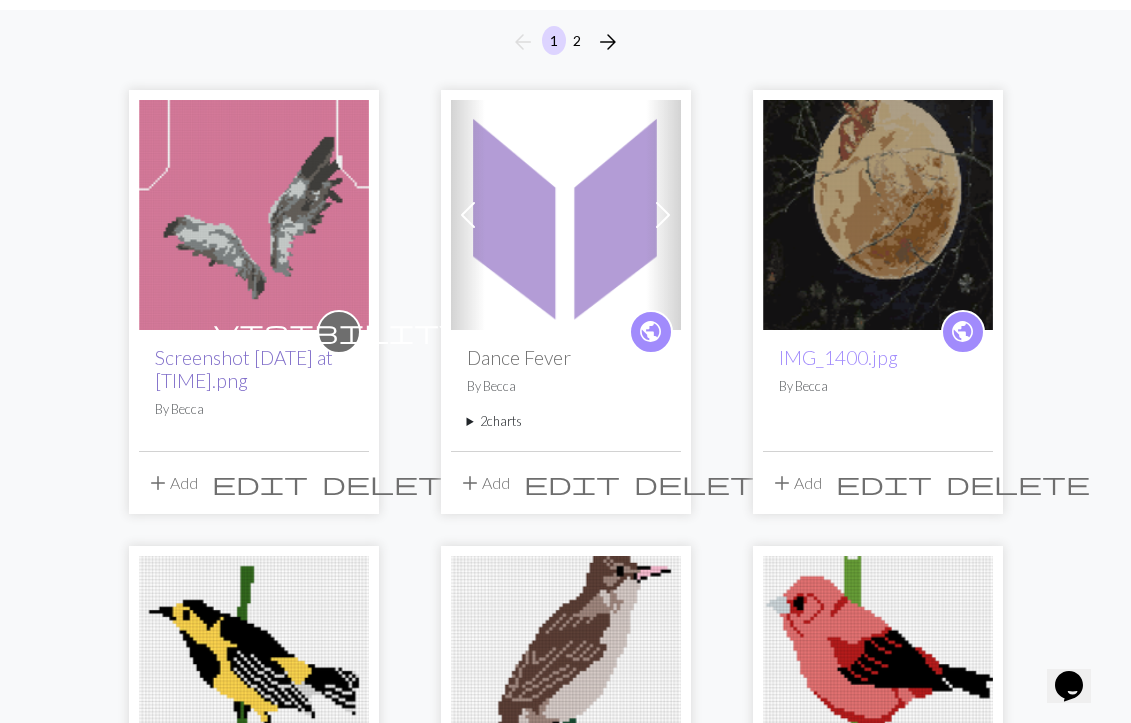 click on "Screenshot [DATE] at [TIME].png" at bounding box center (244, 369) 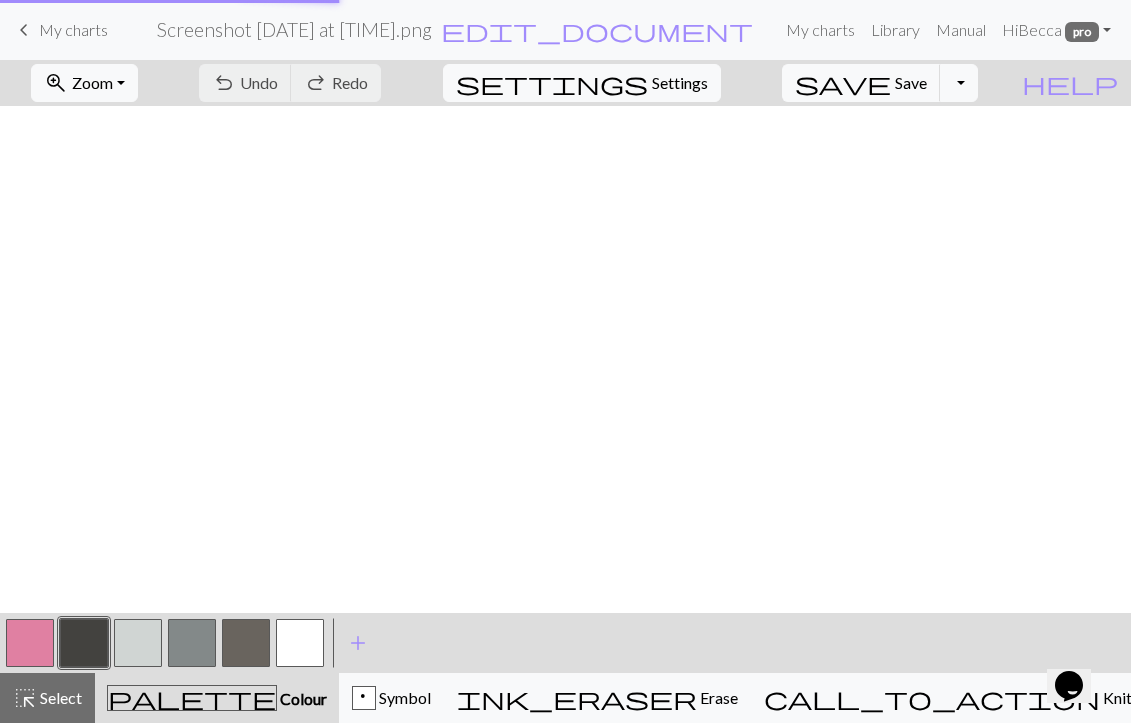 scroll, scrollTop: 0, scrollLeft: 0, axis: both 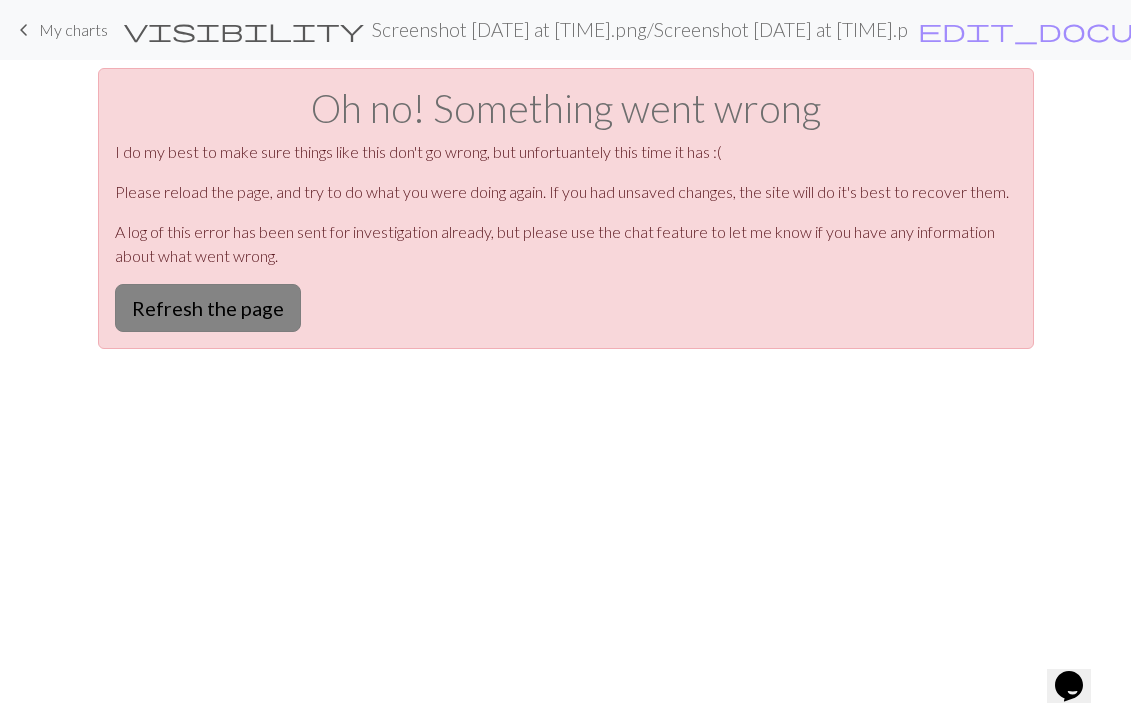 click on "Refresh the page" at bounding box center (208, 308) 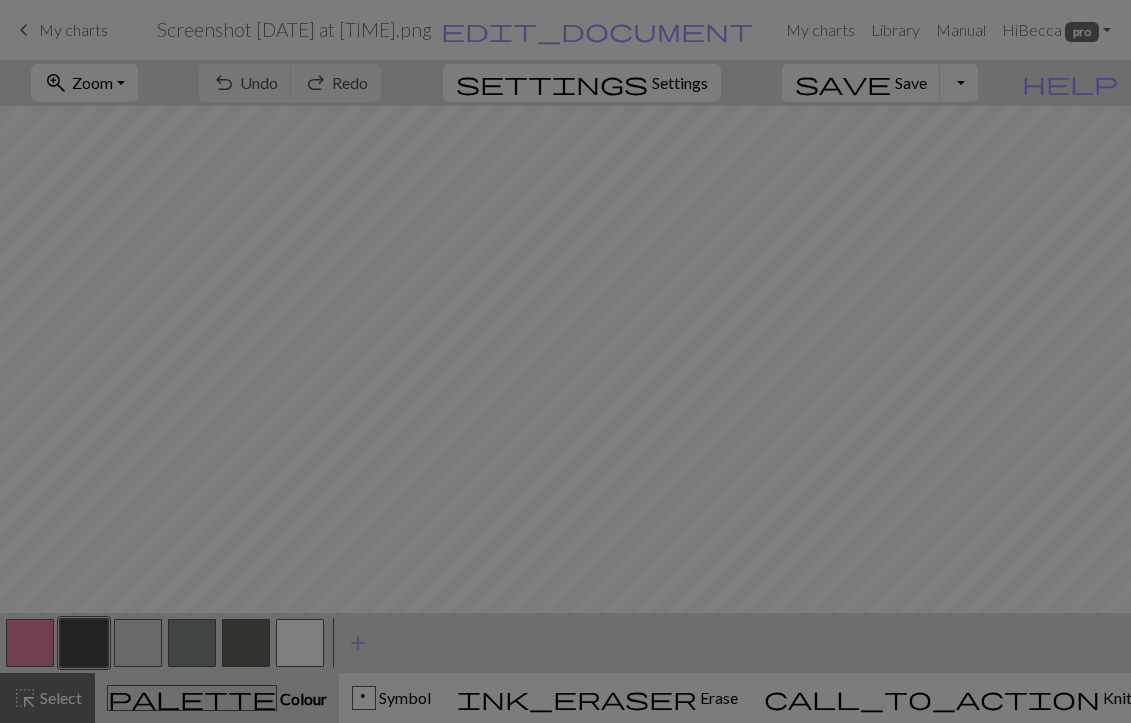 scroll, scrollTop: 0, scrollLeft: 0, axis: both 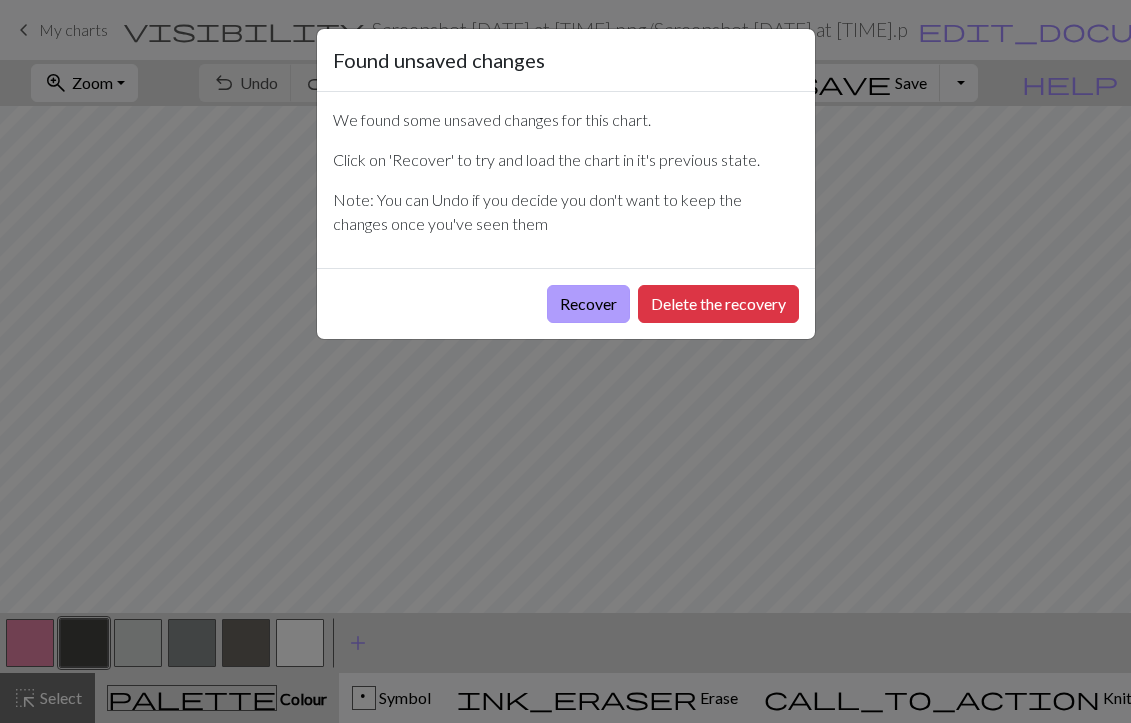 click on "Recover" at bounding box center (588, 304) 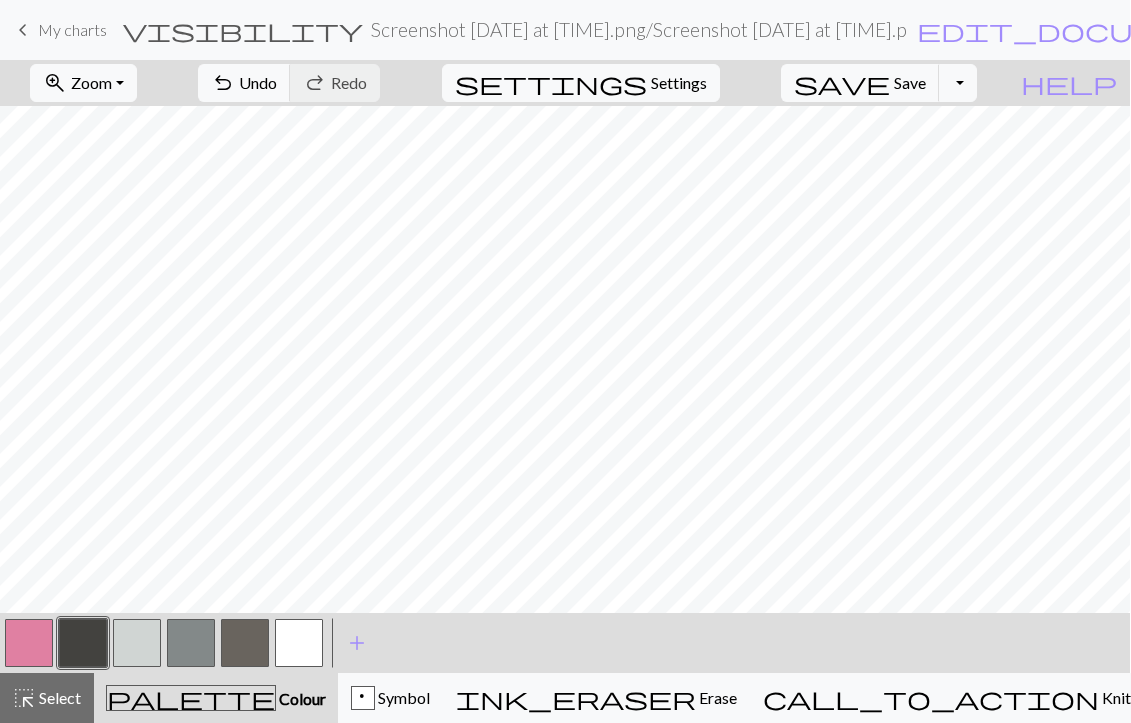 scroll, scrollTop: 0, scrollLeft: 1, axis: horizontal 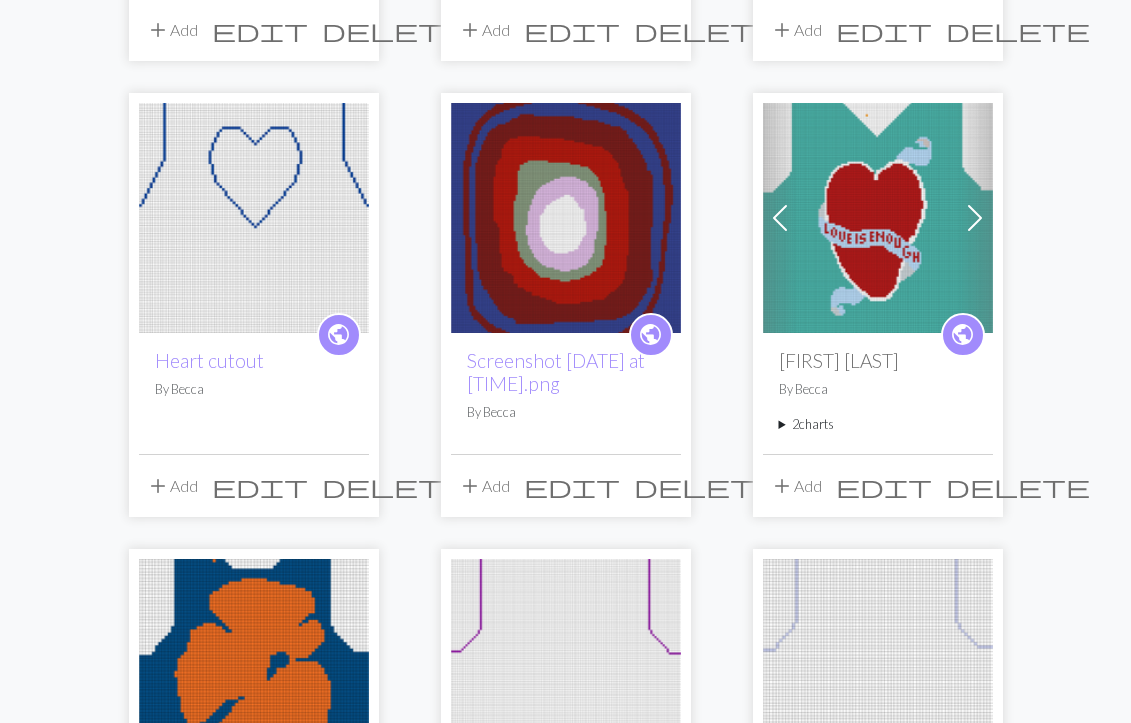 click at bounding box center [878, 218] 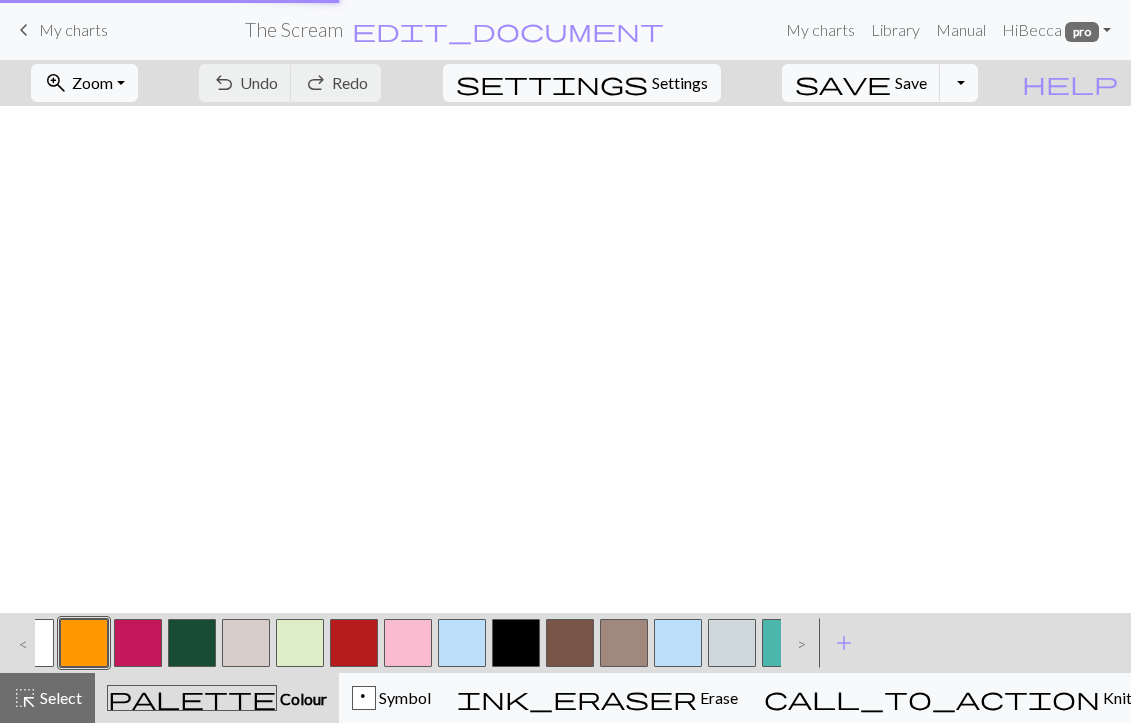 scroll, scrollTop: 0, scrollLeft: 0, axis: both 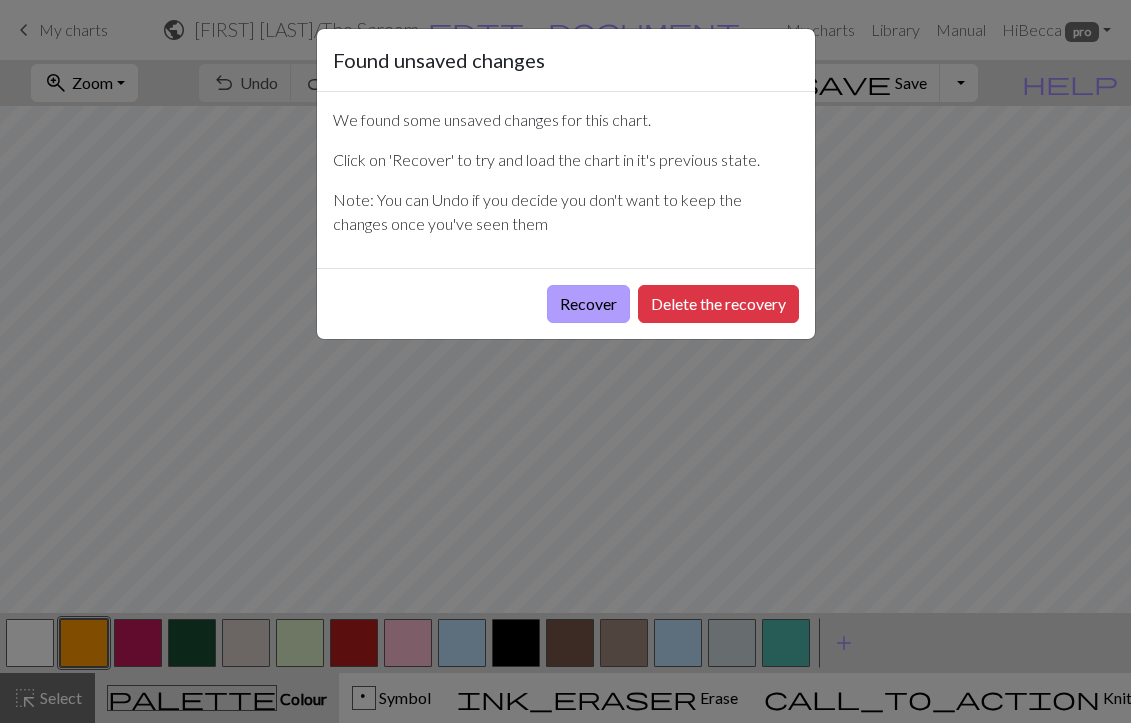 click on "Recover" at bounding box center (588, 304) 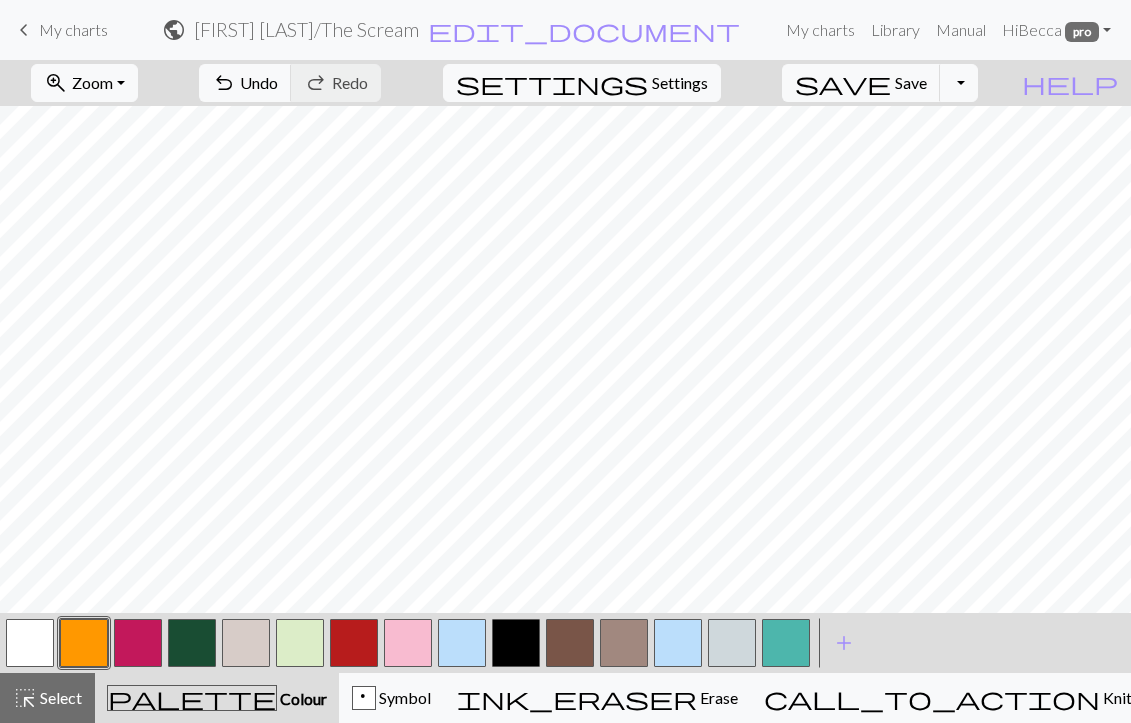 scroll, scrollTop: 1266, scrollLeft: 1959, axis: both 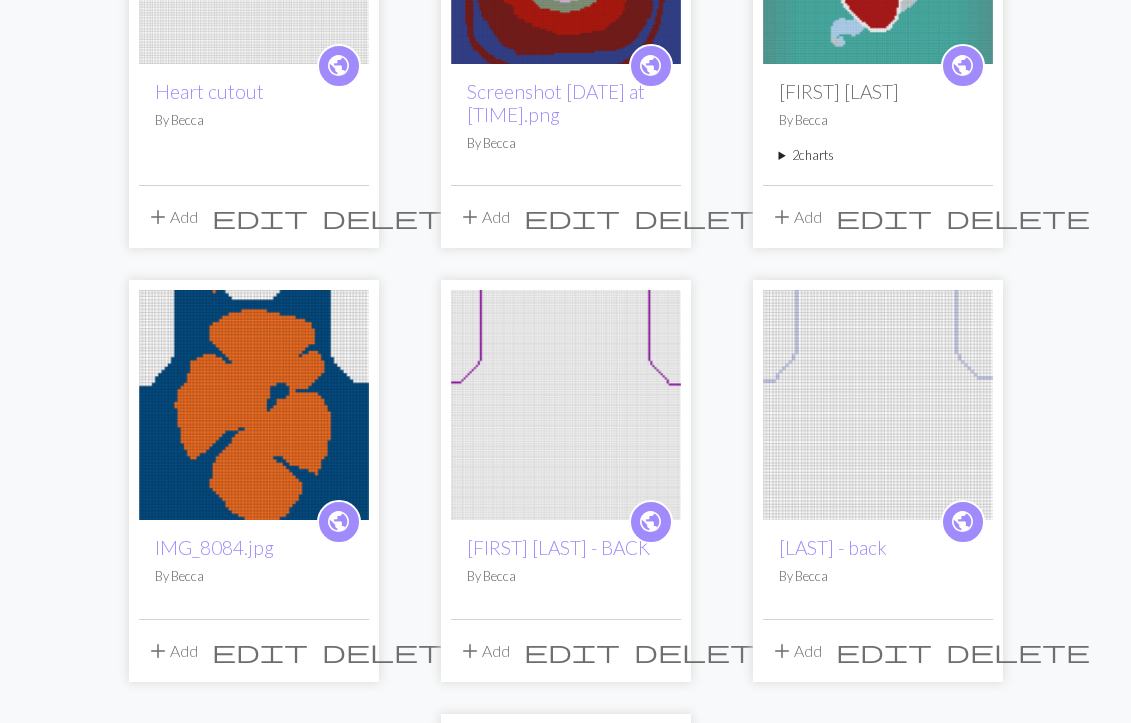 click at bounding box center (254, 405) 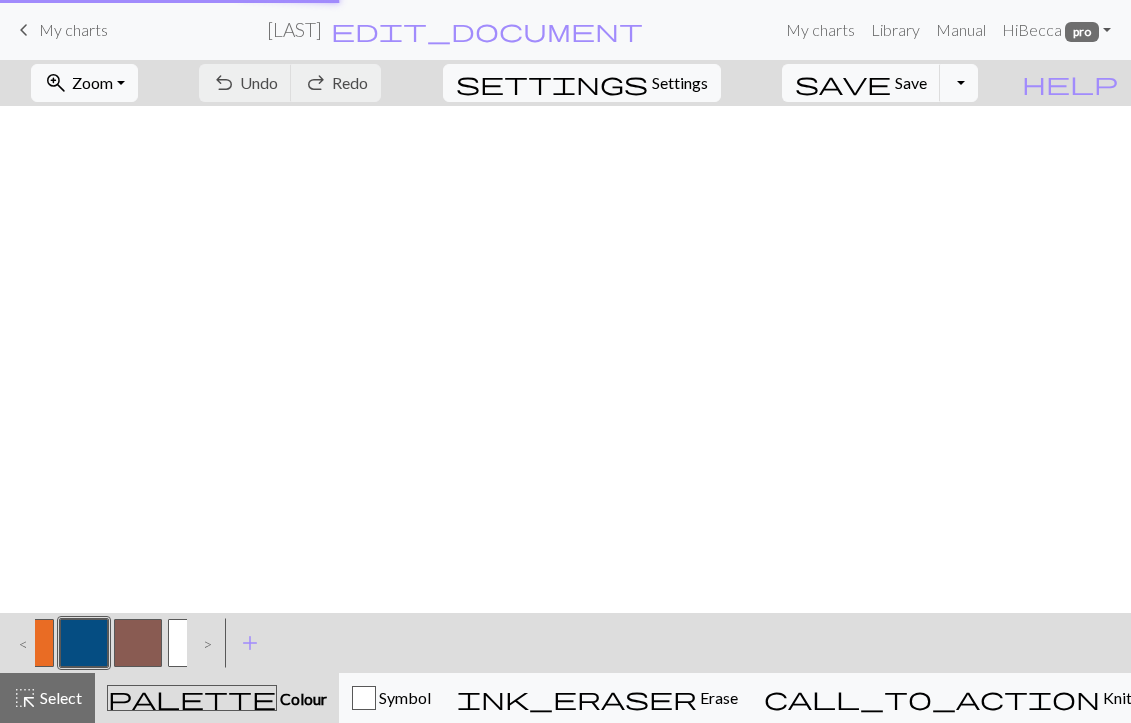 scroll, scrollTop: 0, scrollLeft: 0, axis: both 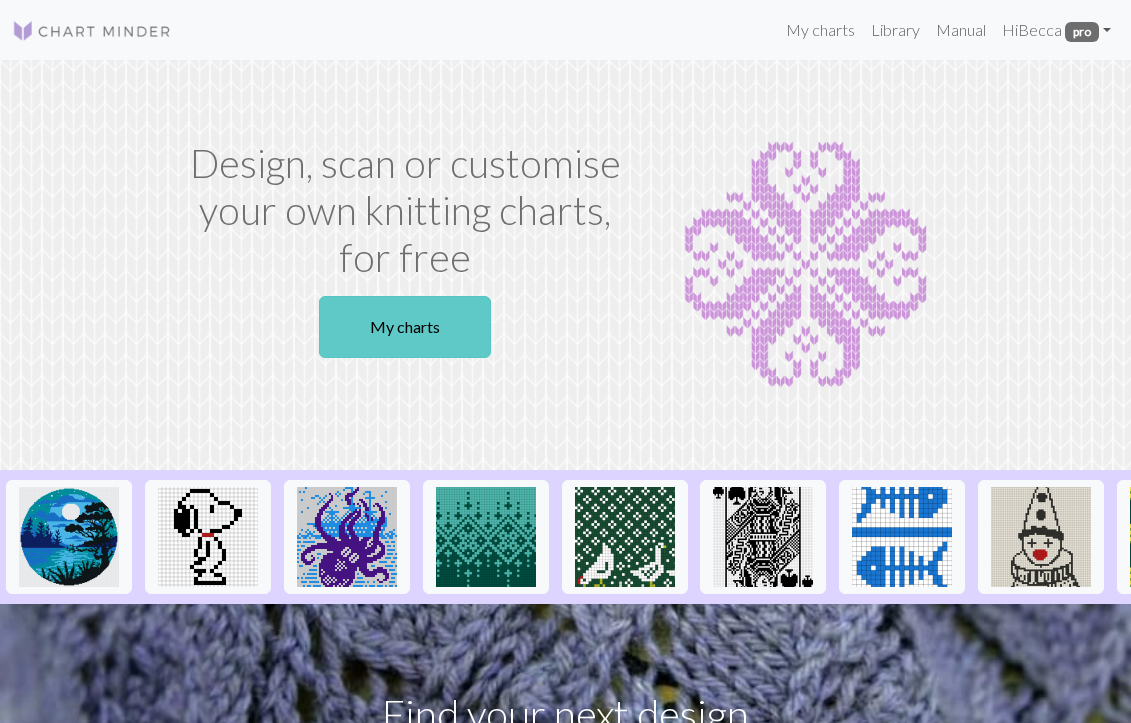 click on "My charts" at bounding box center (405, 327) 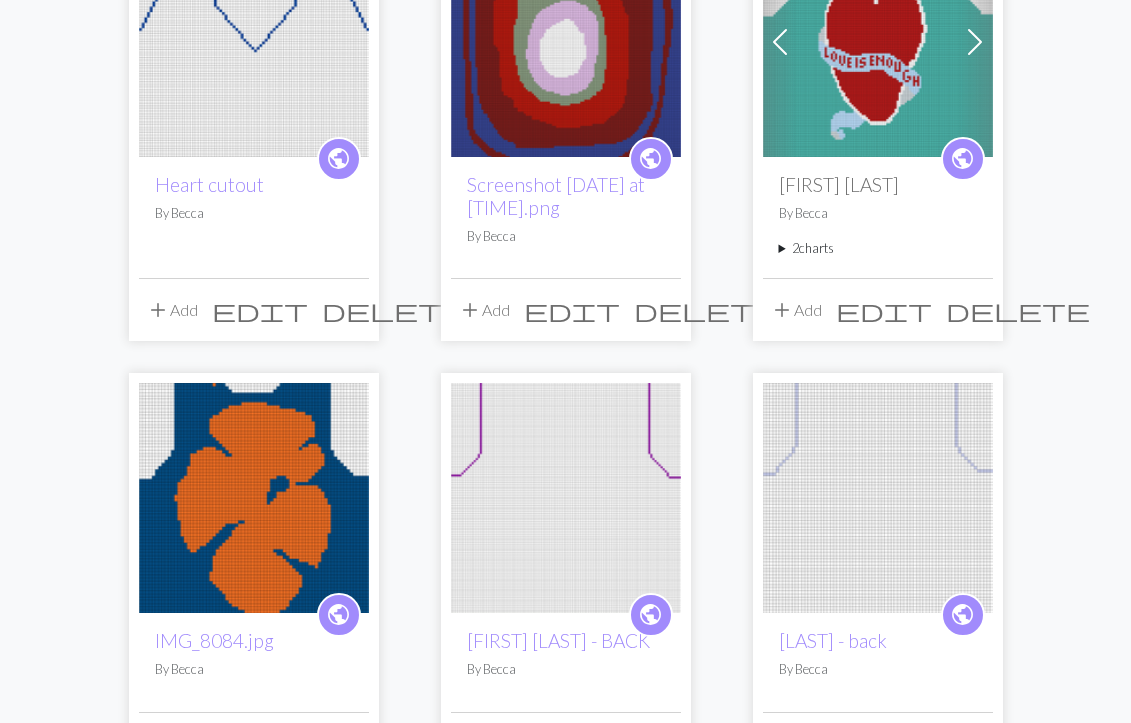 scroll, scrollTop: 1944, scrollLeft: 0, axis: vertical 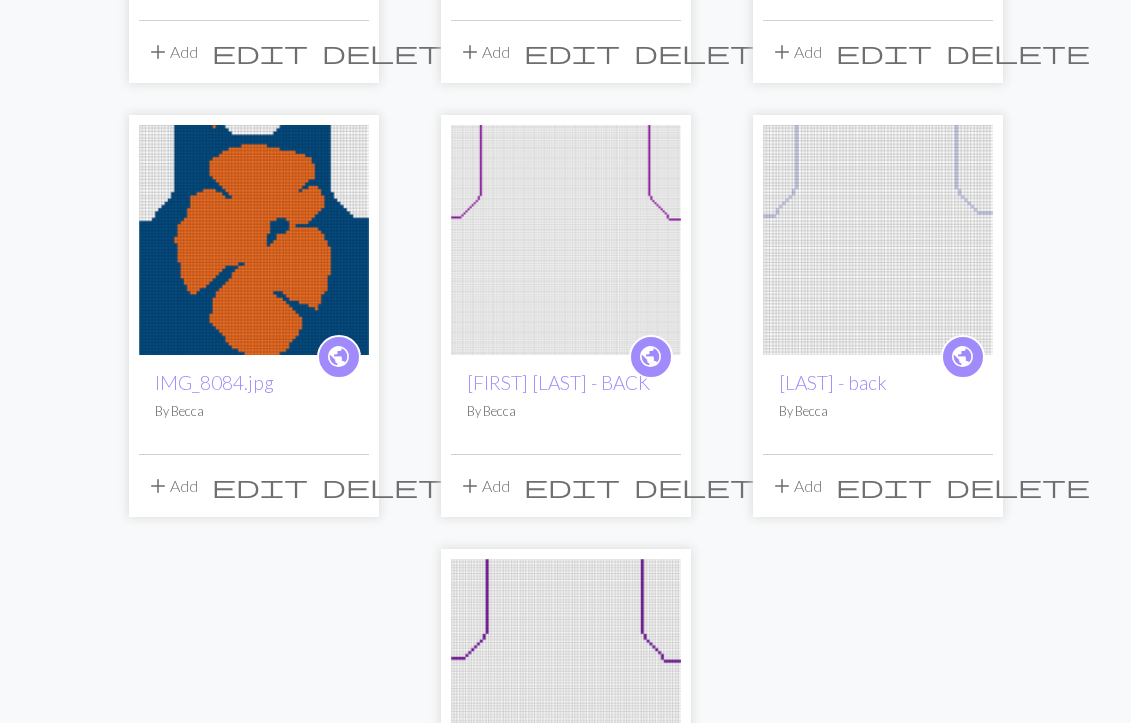 click at bounding box center [254, 240] 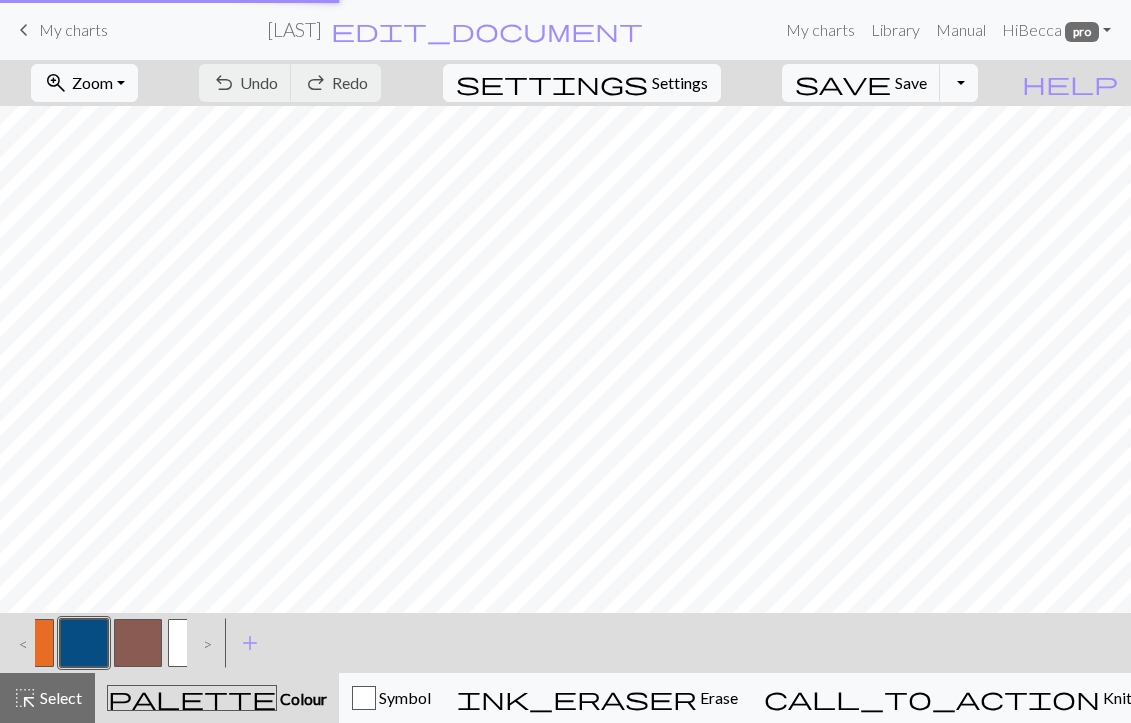 scroll, scrollTop: 0, scrollLeft: 0, axis: both 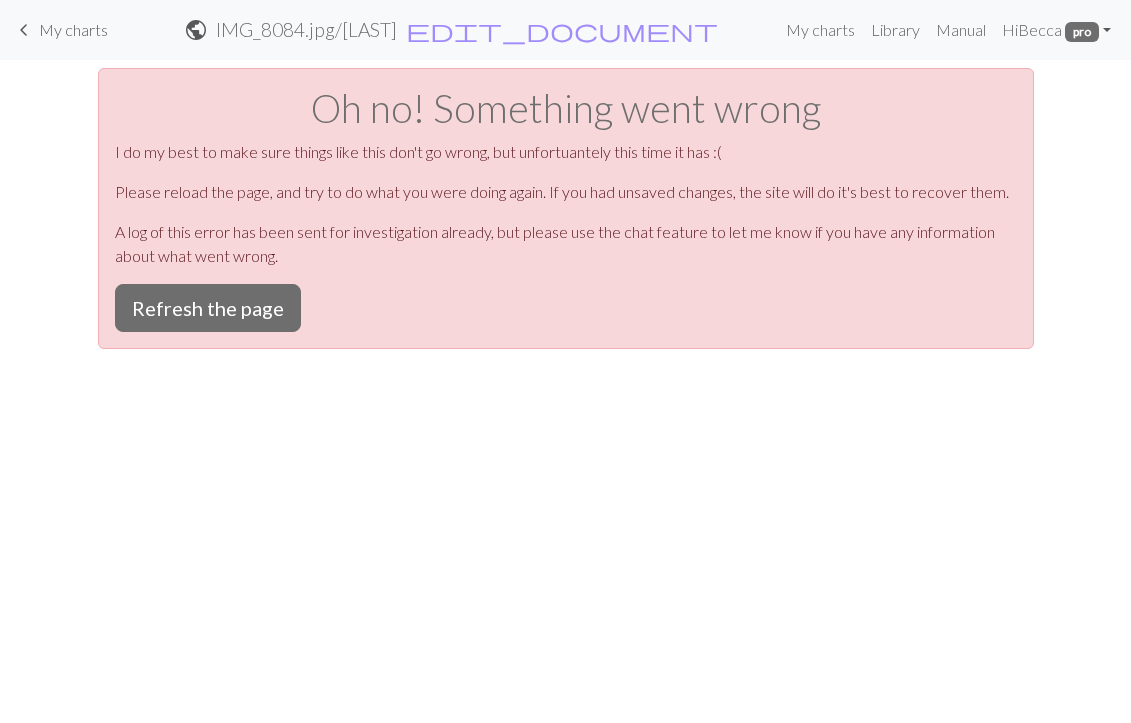 click on "keyboard_arrow_left" at bounding box center [24, 30] 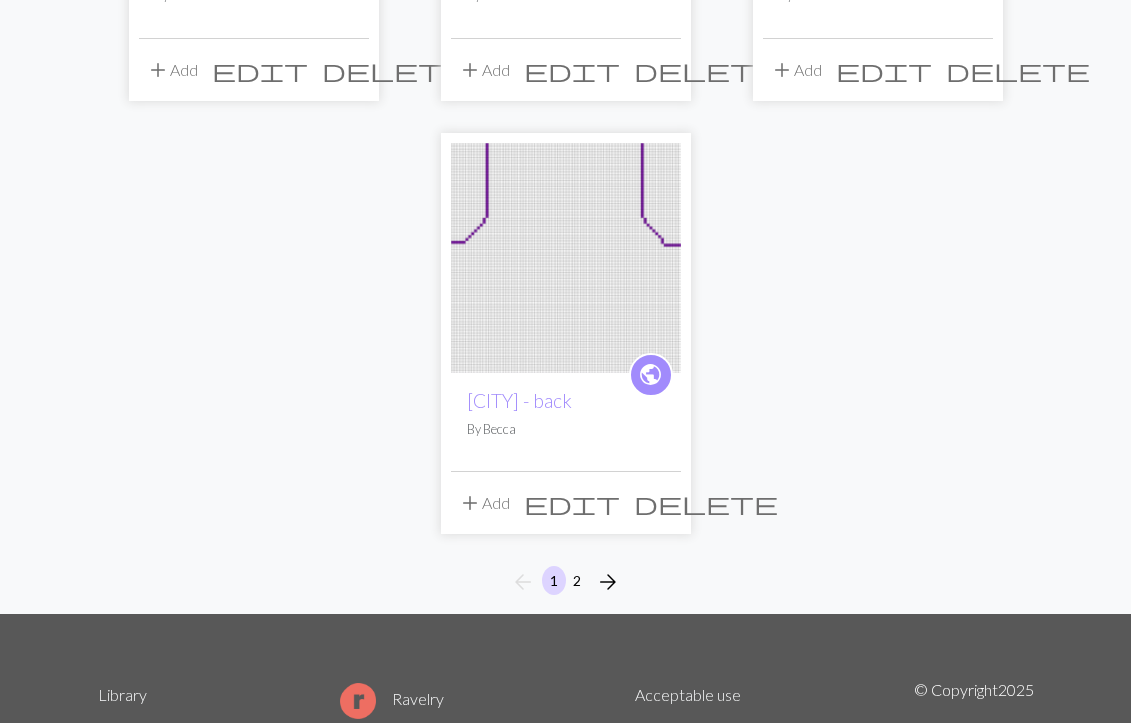 scroll, scrollTop: 2396, scrollLeft: 0, axis: vertical 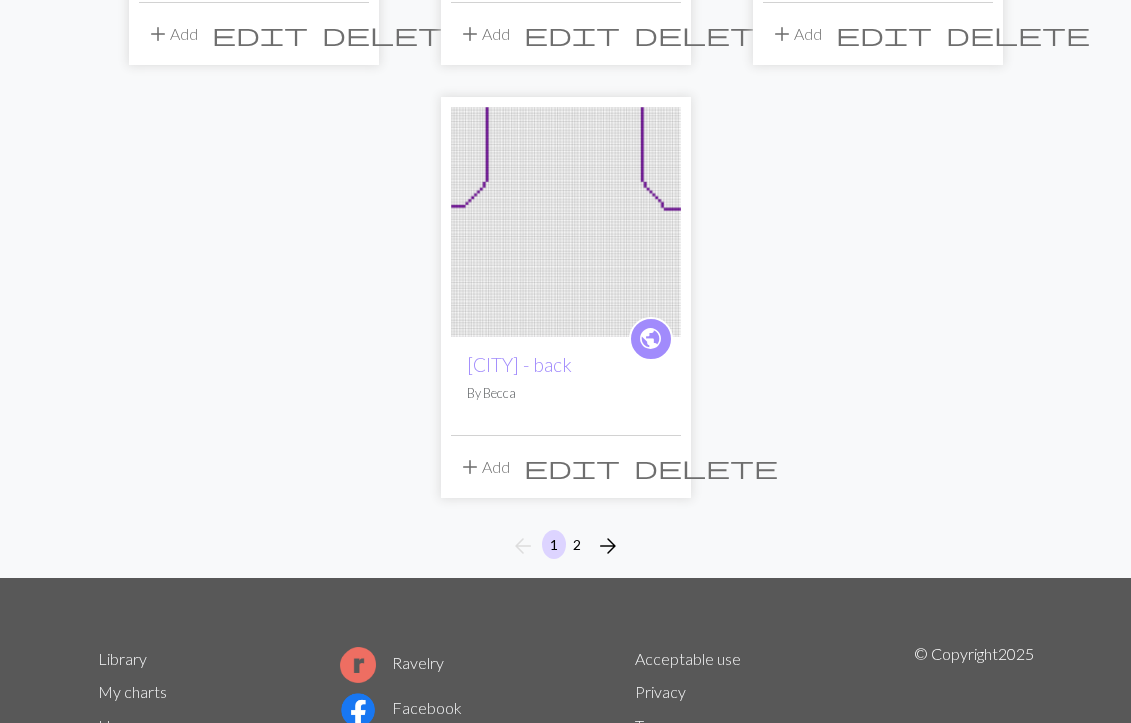 click on "2" at bounding box center (577, 544) 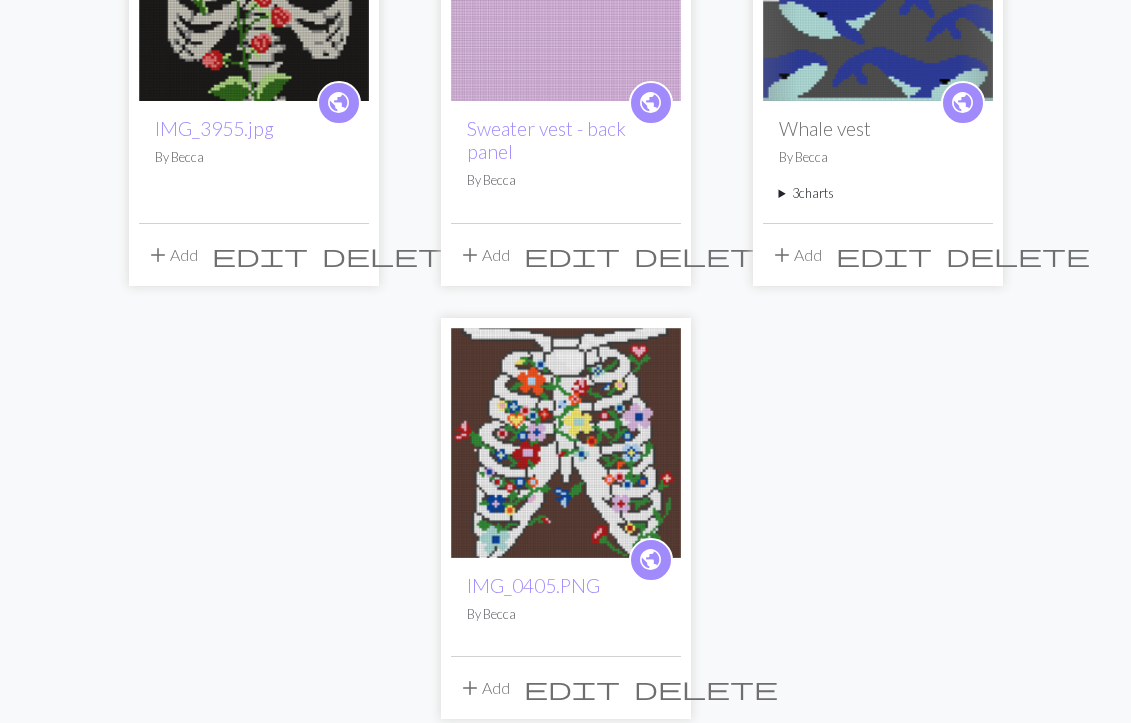 scroll, scrollTop: 2006, scrollLeft: 0, axis: vertical 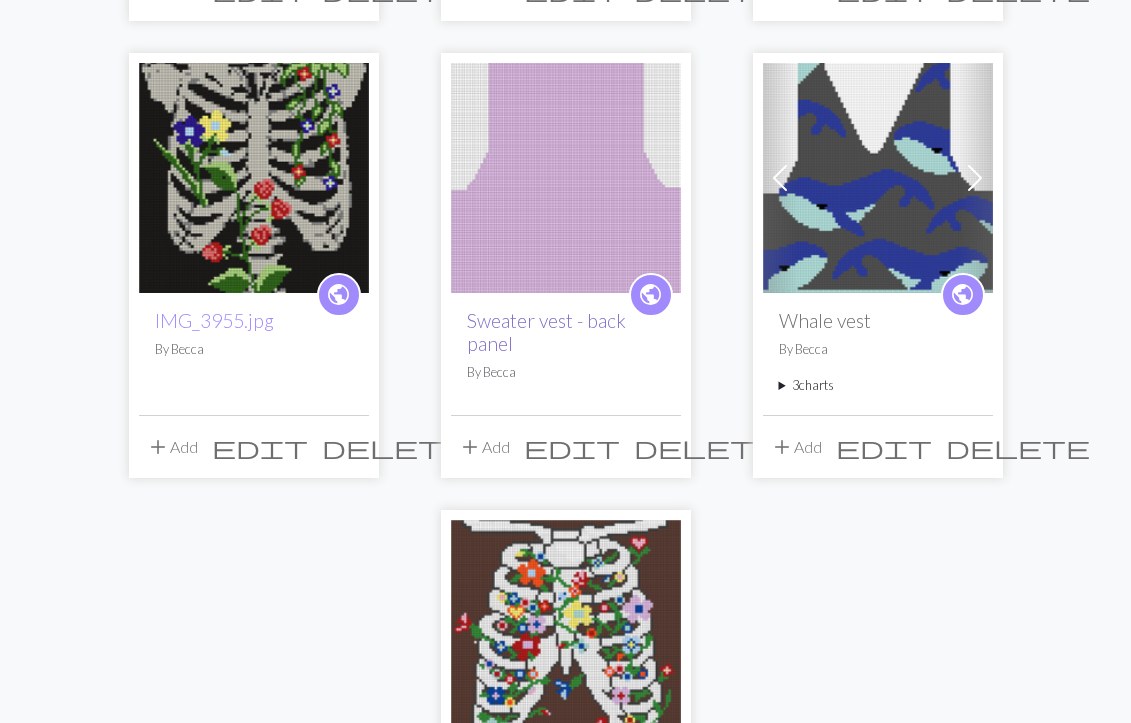 click on "Sweater vest - back panel" at bounding box center [546, 332] 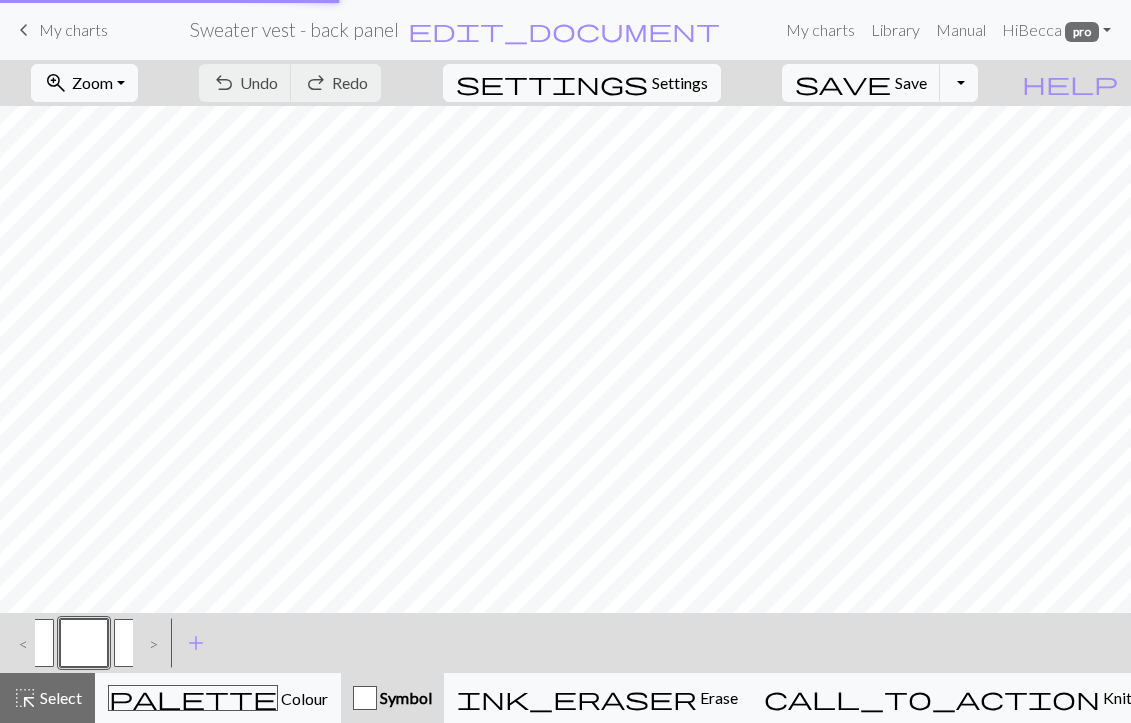 scroll, scrollTop: 0, scrollLeft: 0, axis: both 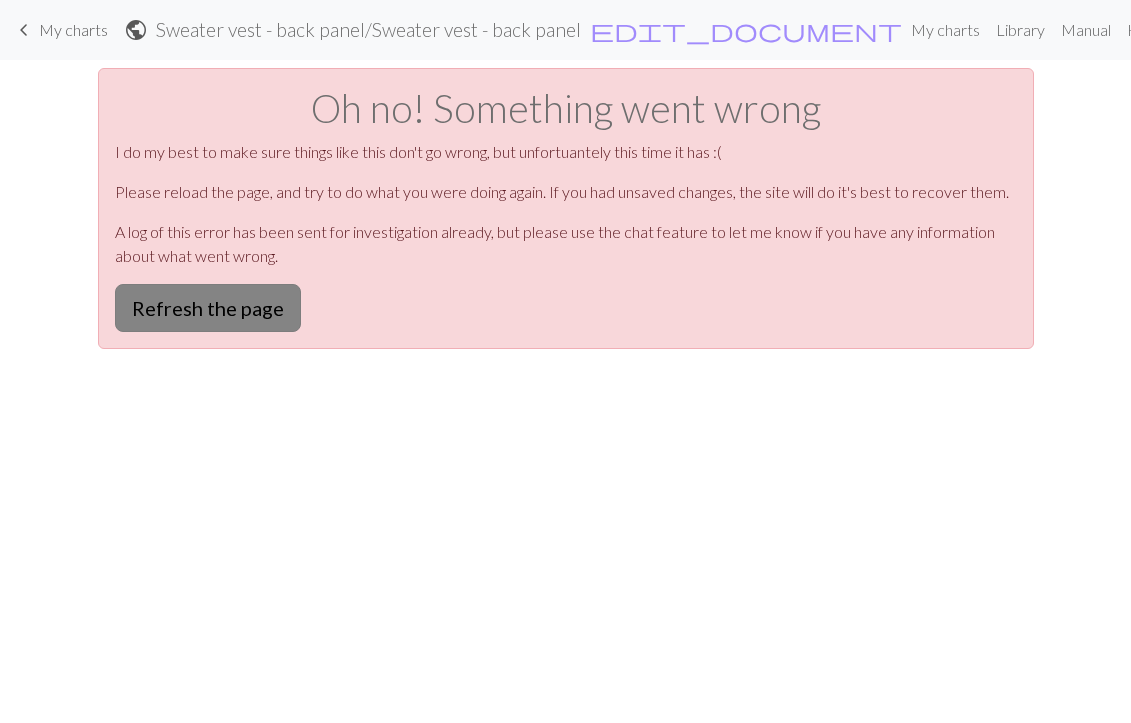 click on "Refresh the page" at bounding box center [208, 308] 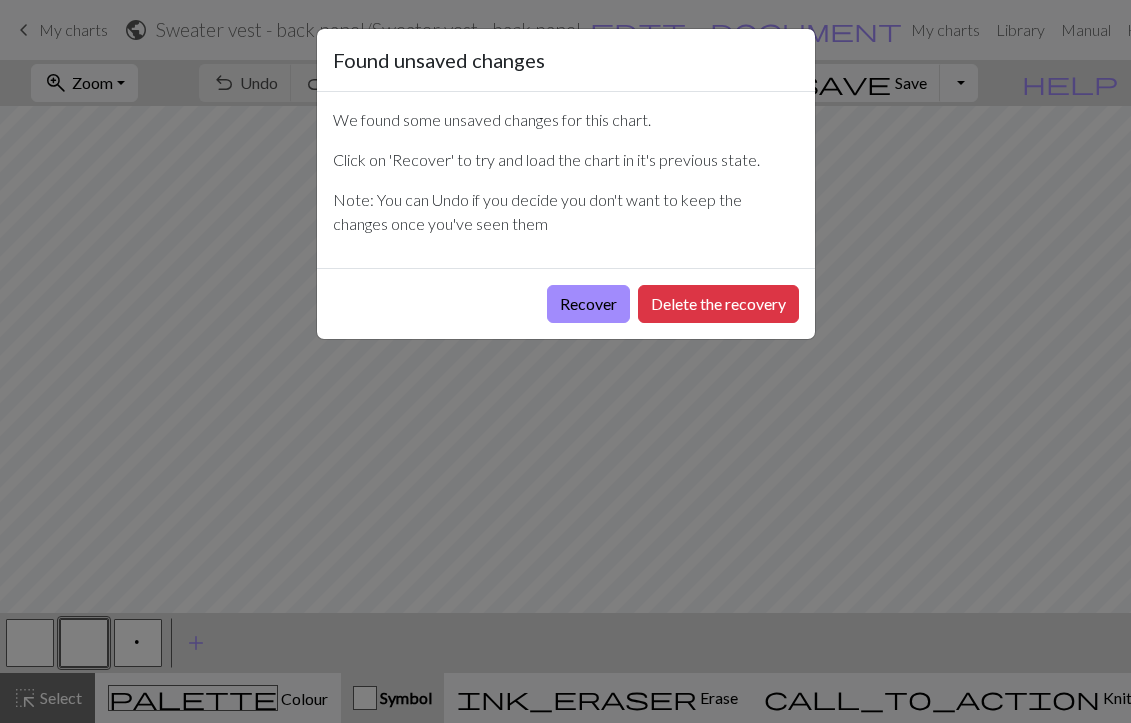 scroll, scrollTop: 0, scrollLeft: 0, axis: both 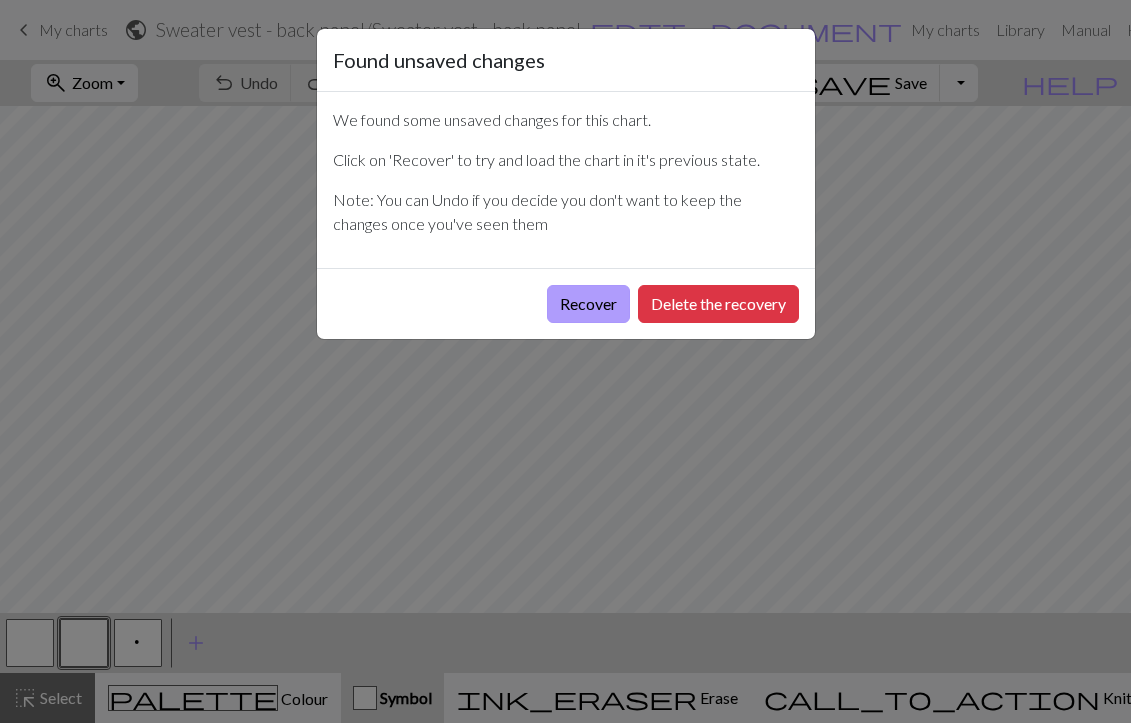 click on "Recover" at bounding box center (588, 304) 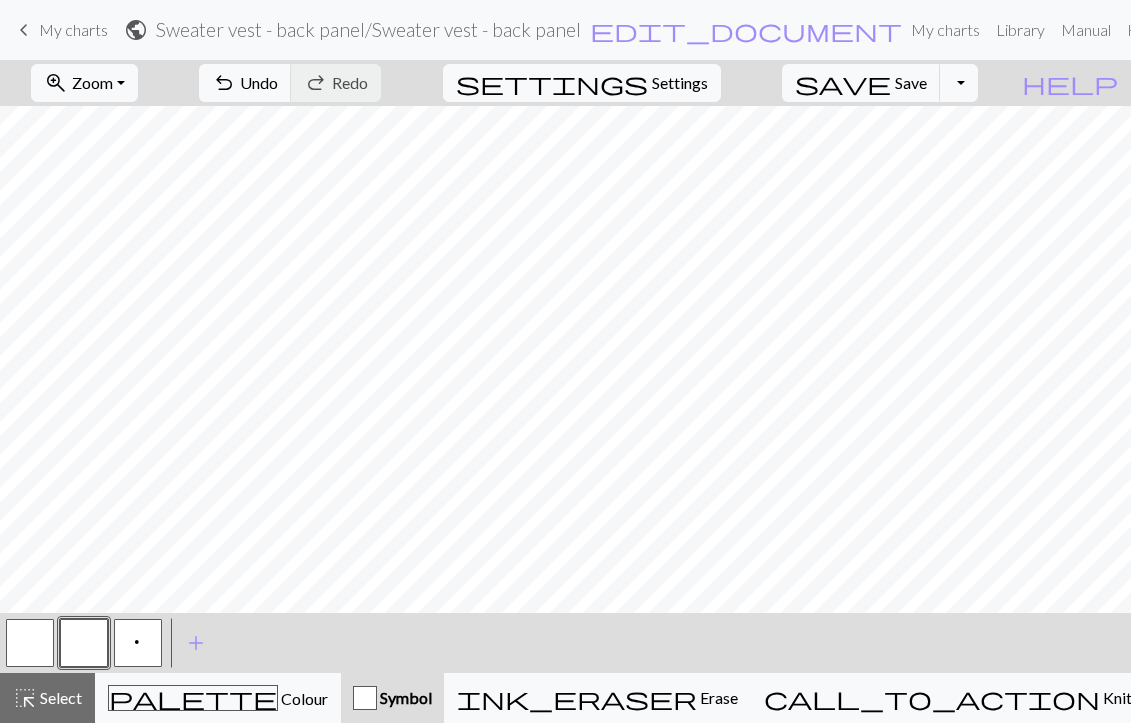 scroll, scrollTop: 1282, scrollLeft: 1266, axis: both 